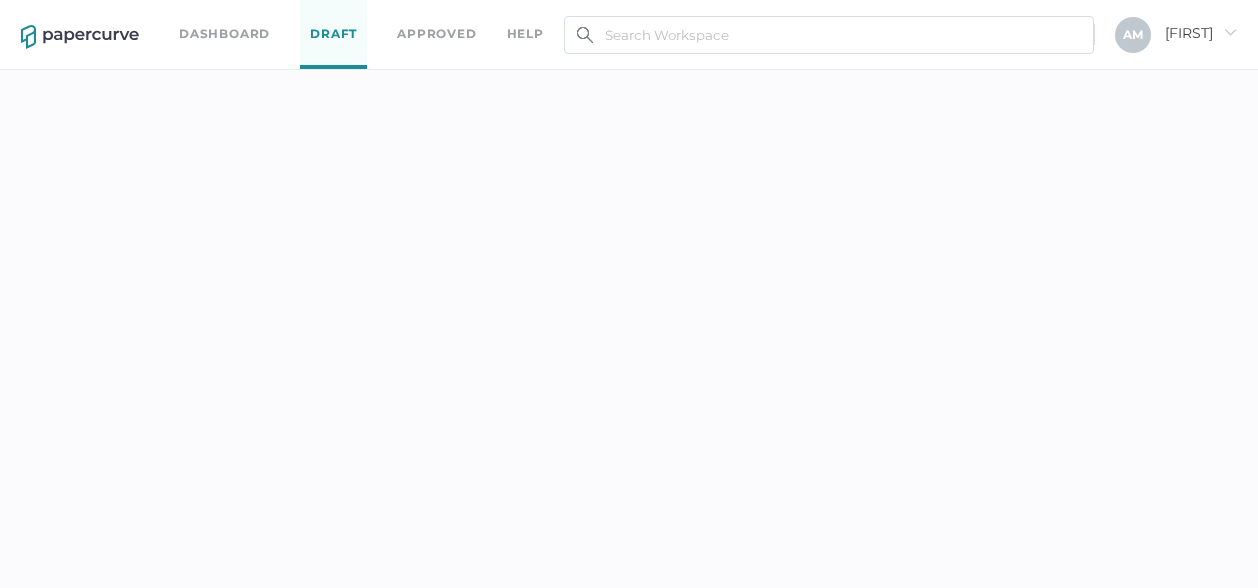 scroll, scrollTop: 0, scrollLeft: 0, axis: both 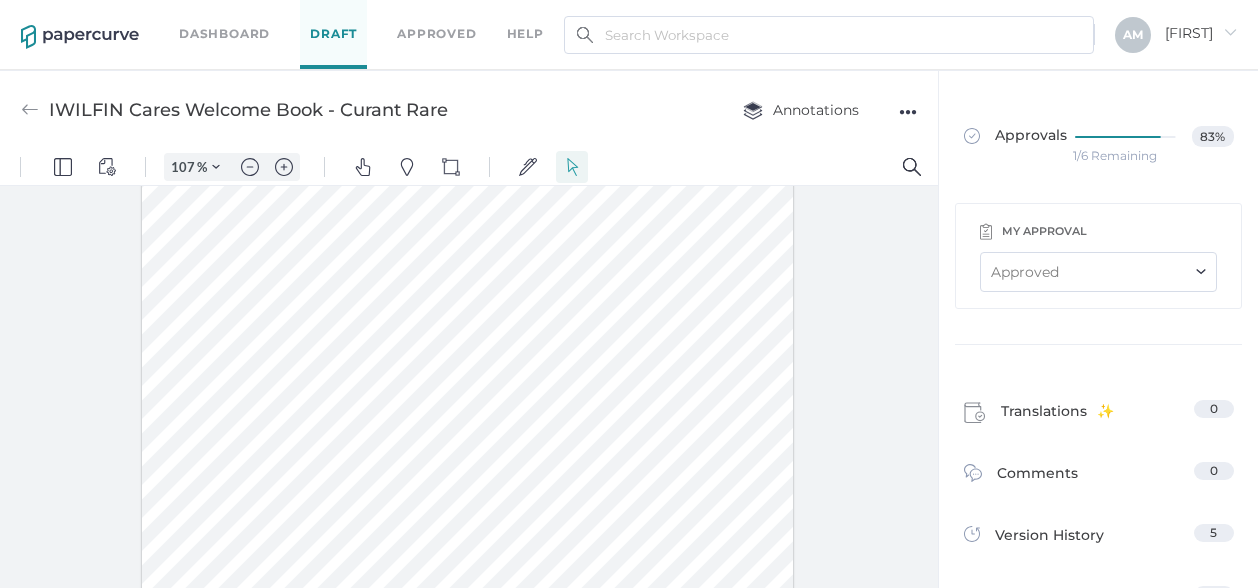click on "Approved" at bounding box center [1098, 272] 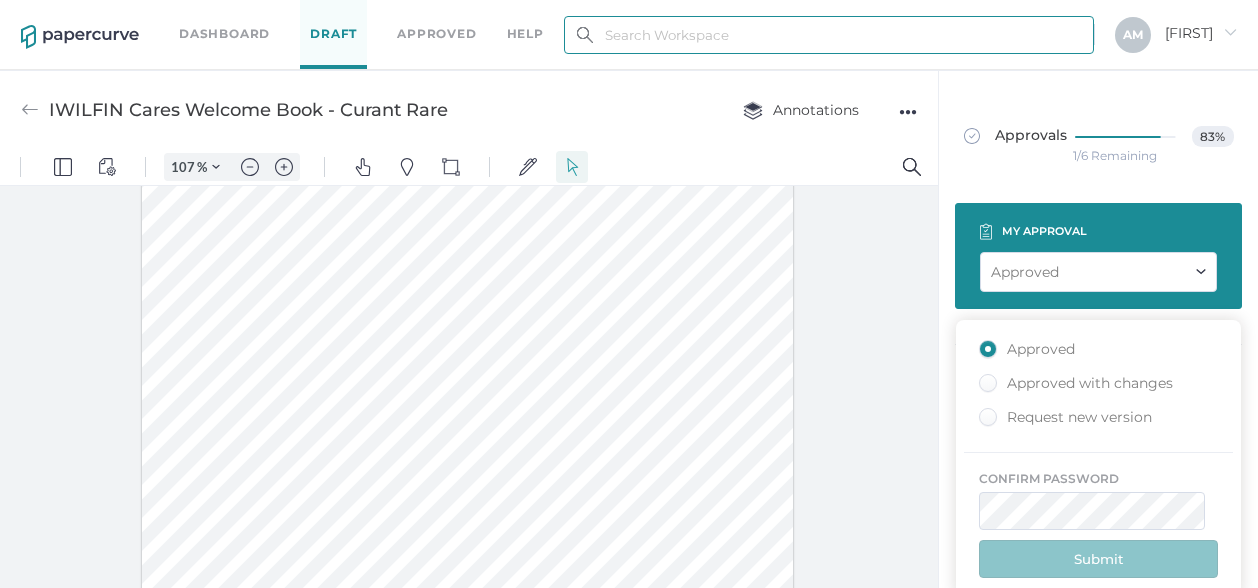 type on "[EMAIL]" 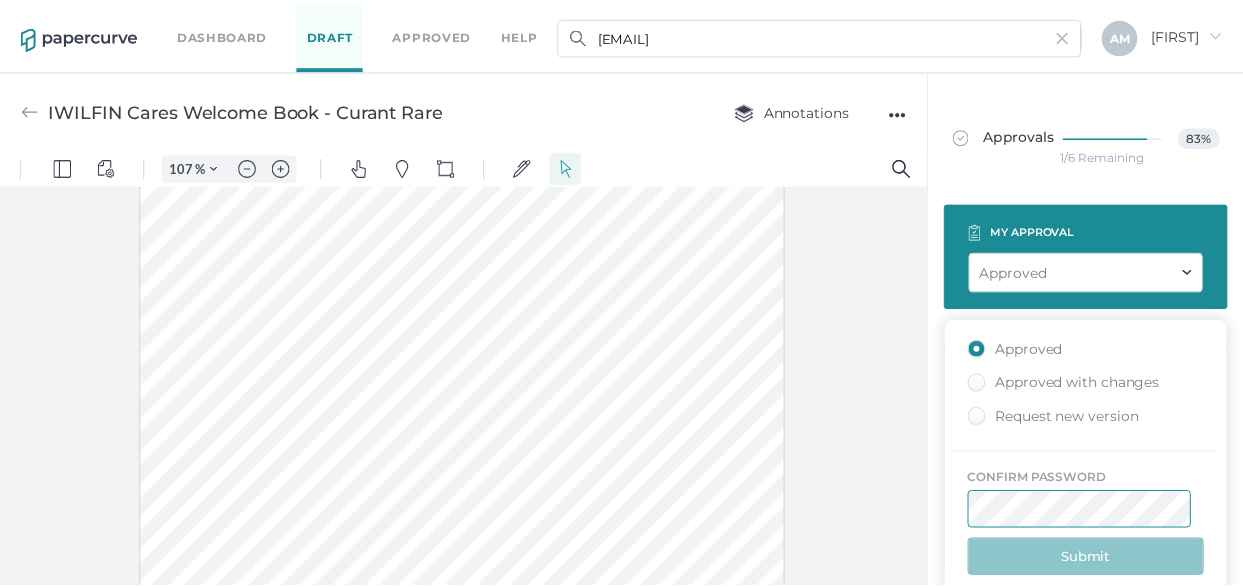 scroll, scrollTop: 200, scrollLeft: 0, axis: vertical 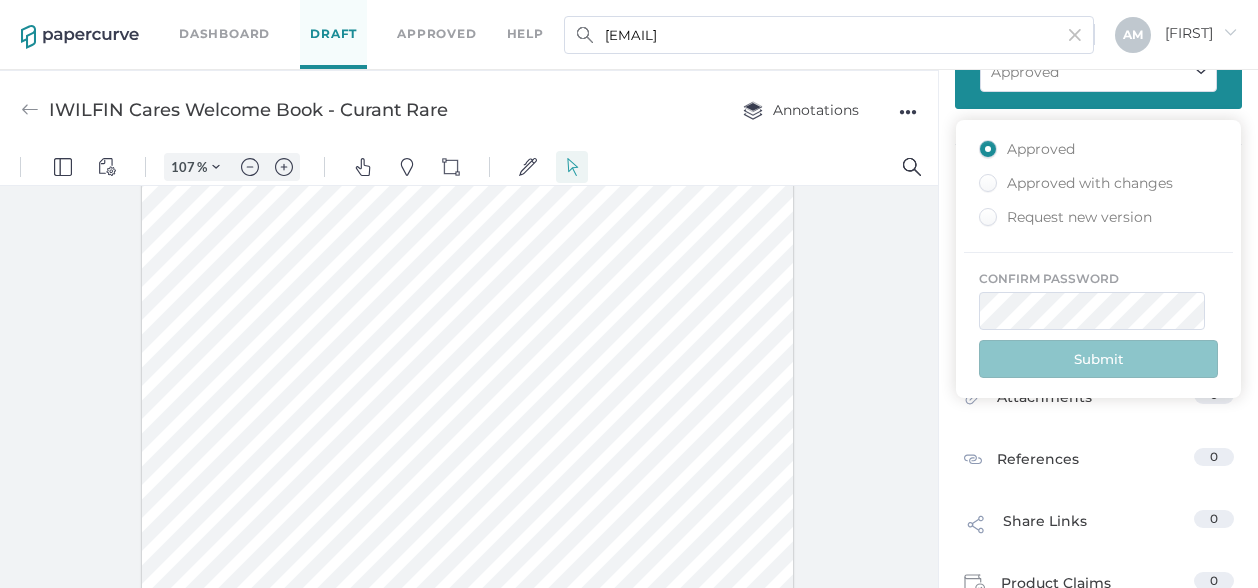 click on "Request new version" at bounding box center (1027, 149) 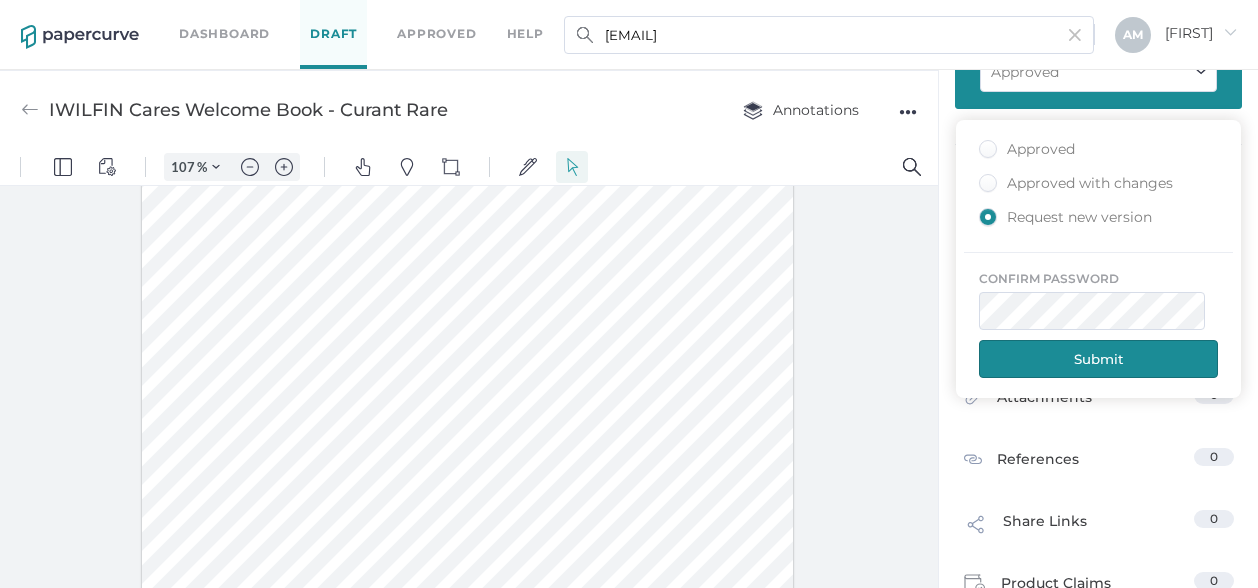 click on "Approved with changes" at bounding box center (1027, 149) 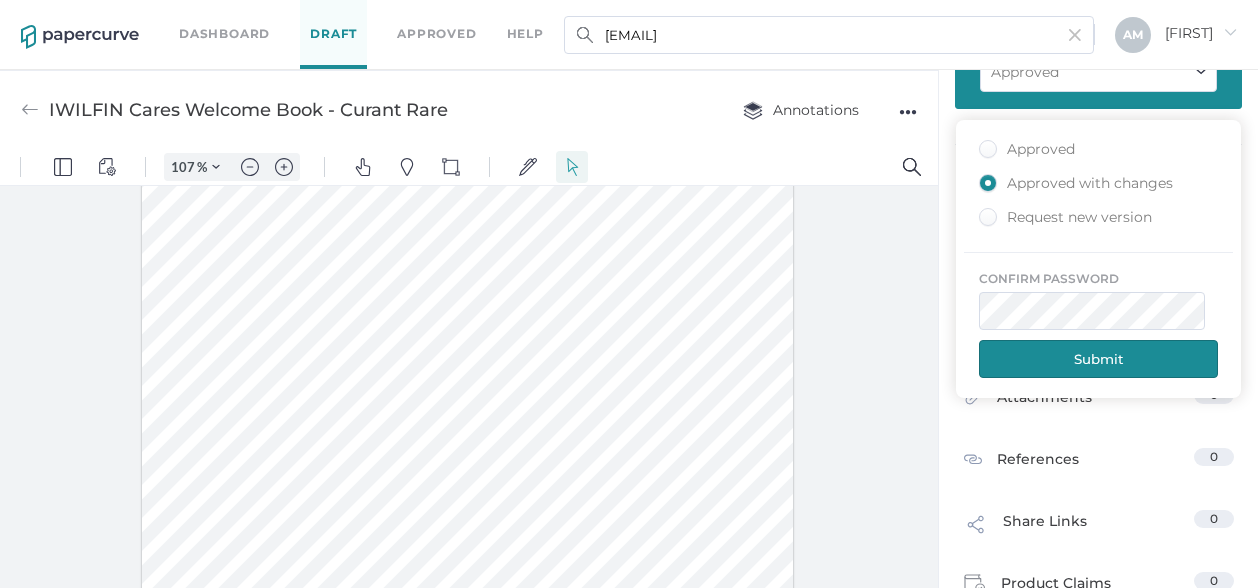 click on "Approved" at bounding box center (1027, 149) 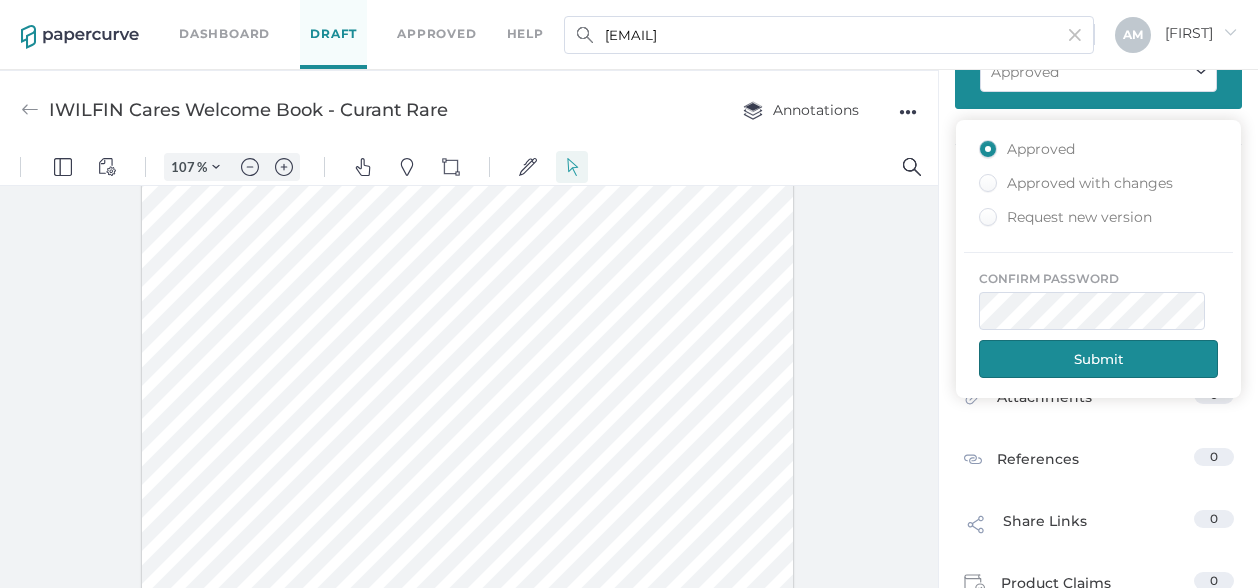 click on "Submit" at bounding box center [1098, 359] 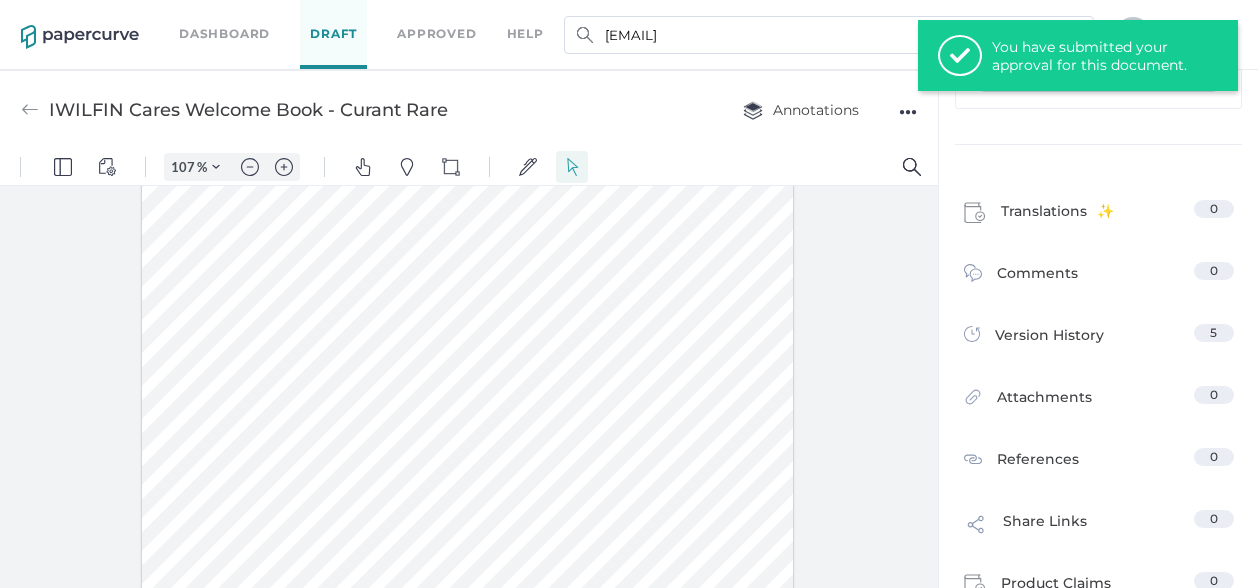 click at bounding box center (30, 110) 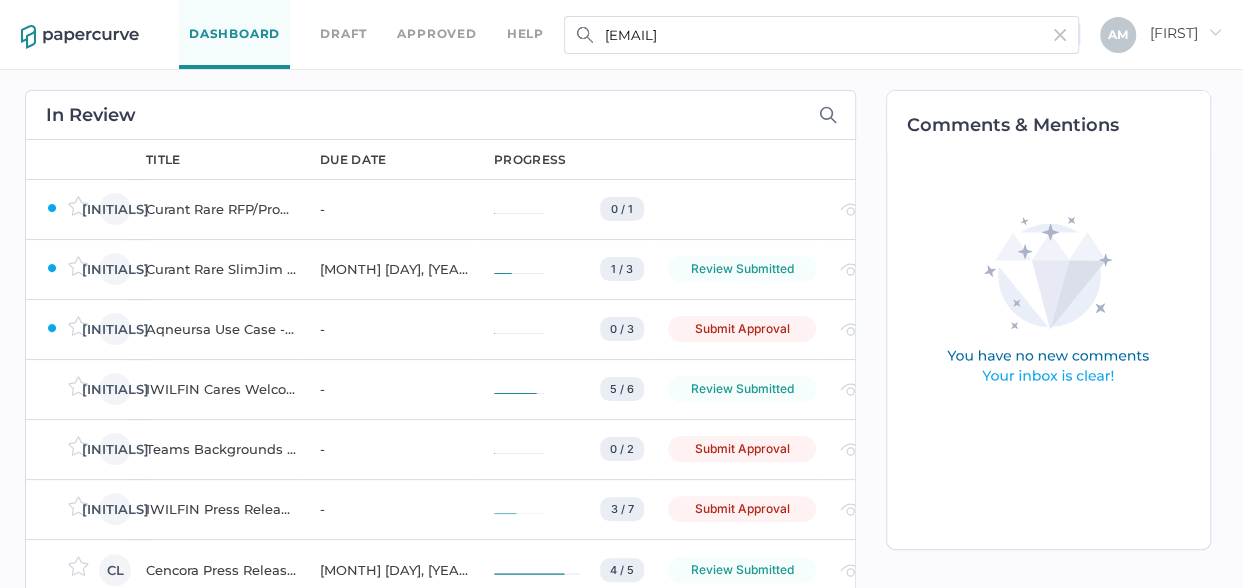 click on "Aqneursa Use Case - Memorial Day Miracle" at bounding box center (221, 209) 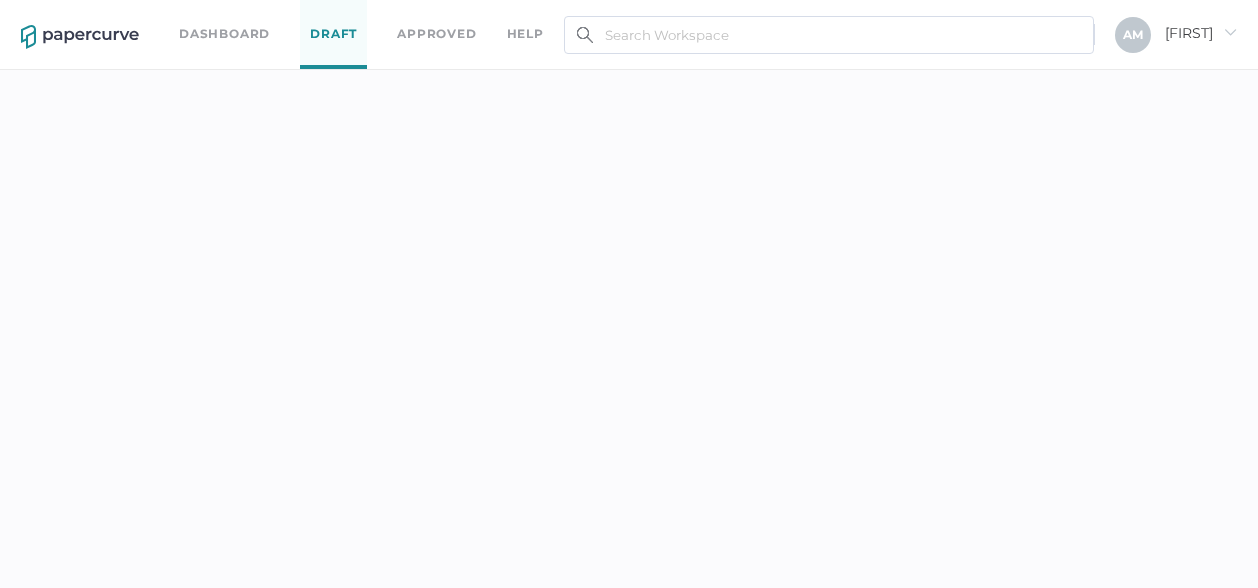 scroll, scrollTop: 0, scrollLeft: 0, axis: both 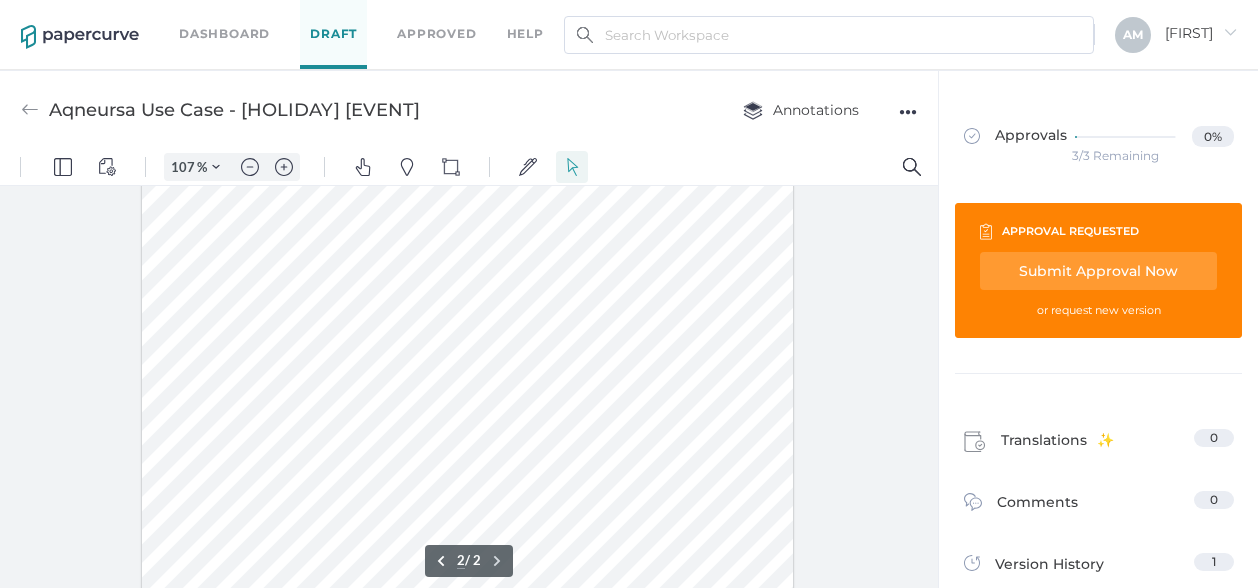 click on "Submit Approval Now" at bounding box center [1098, 271] 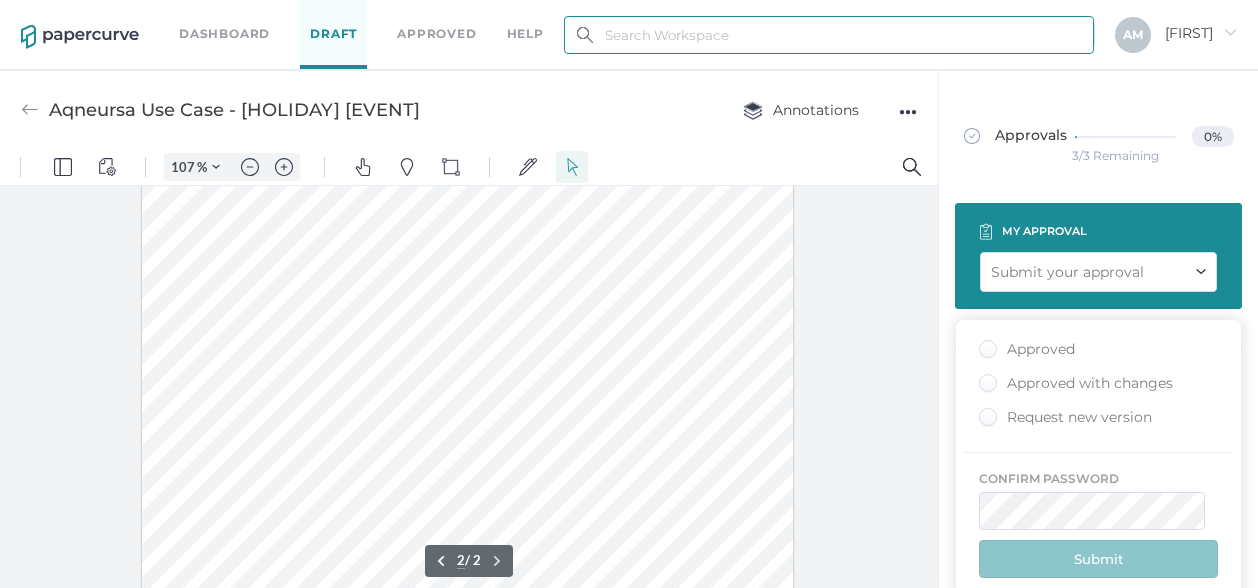 type on "[EMAIL]" 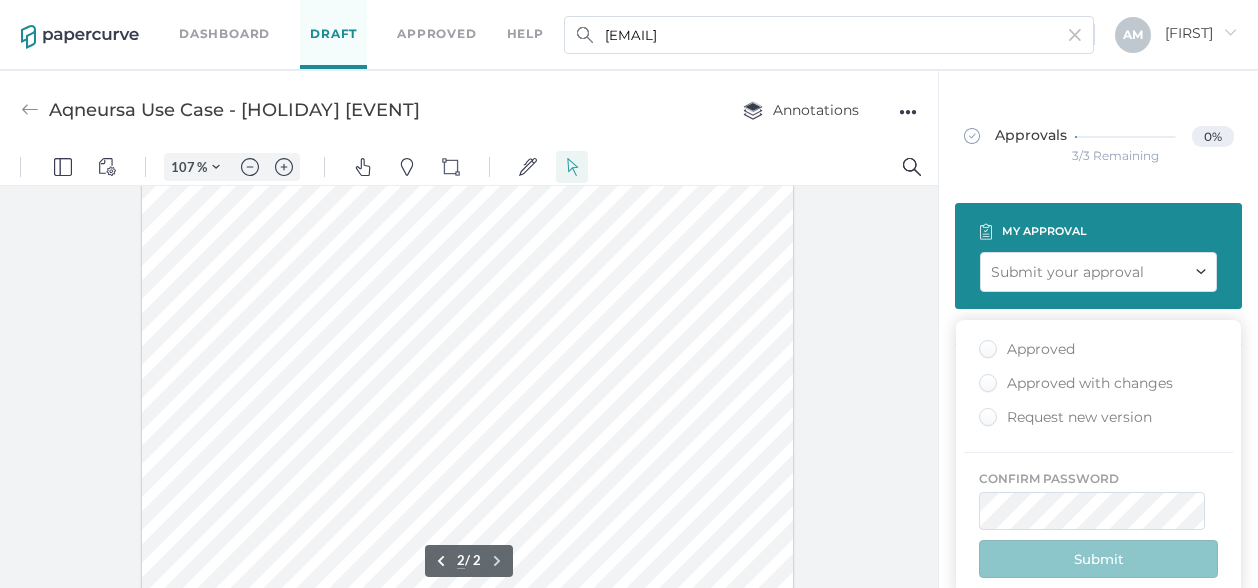 click on "Approved" at bounding box center (1027, 349) 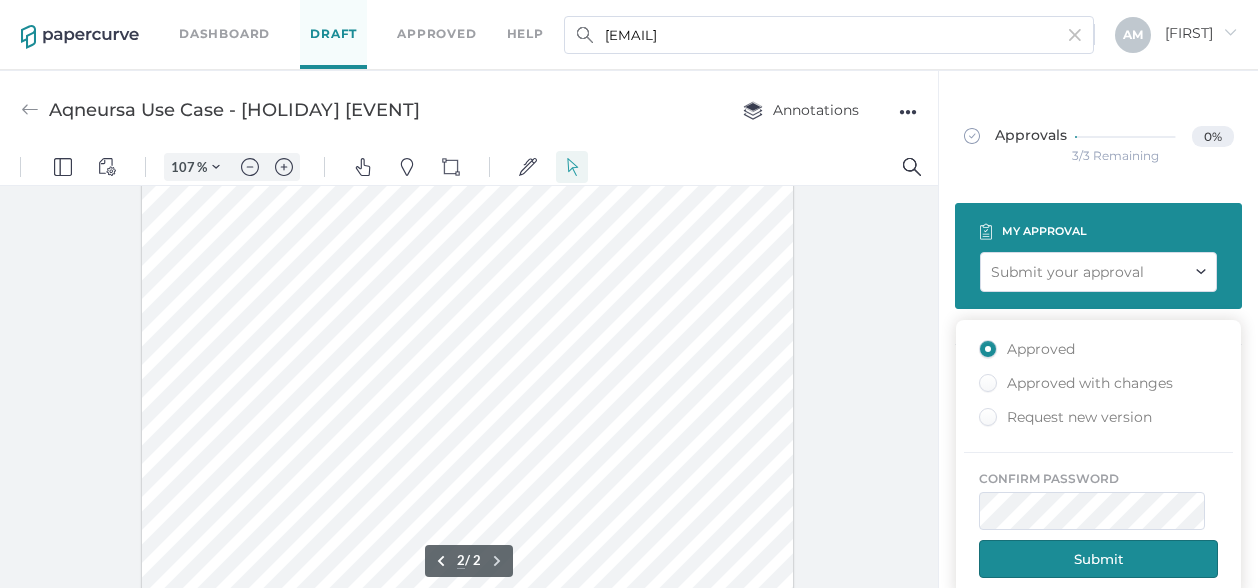 click on "Submit" at bounding box center (1098, 559) 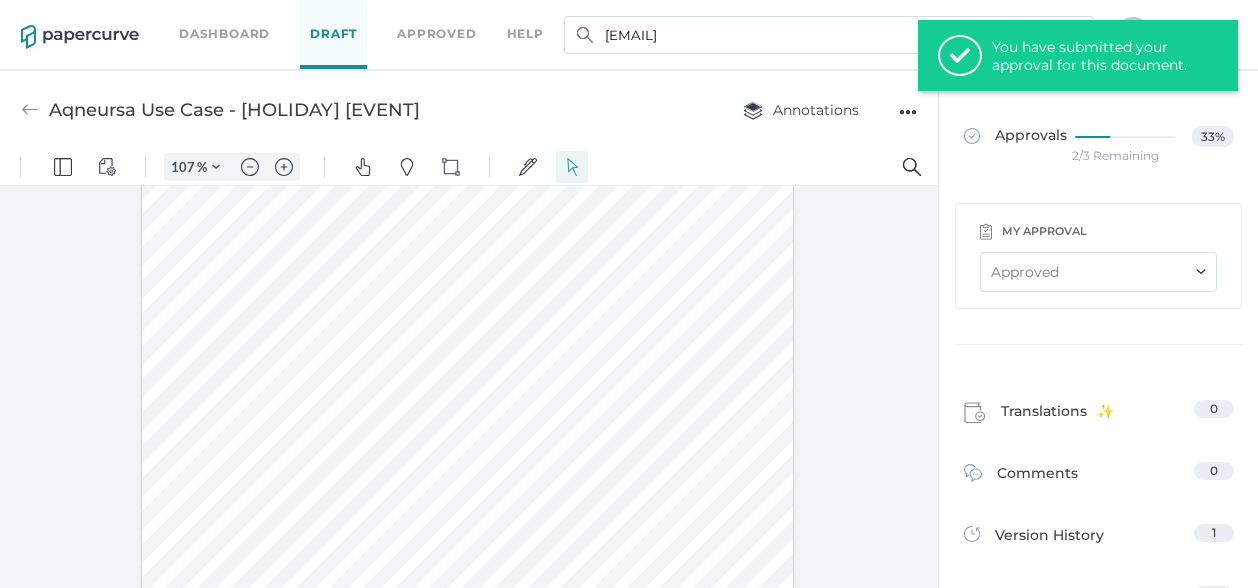 click at bounding box center [30, 110] 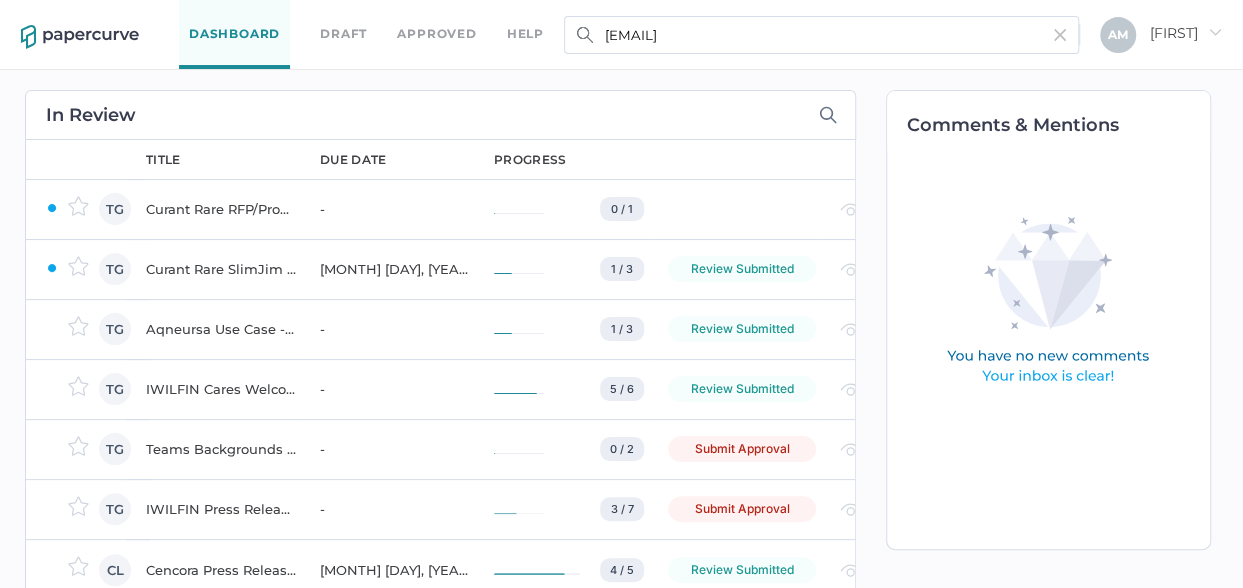 scroll, scrollTop: 100, scrollLeft: 0, axis: vertical 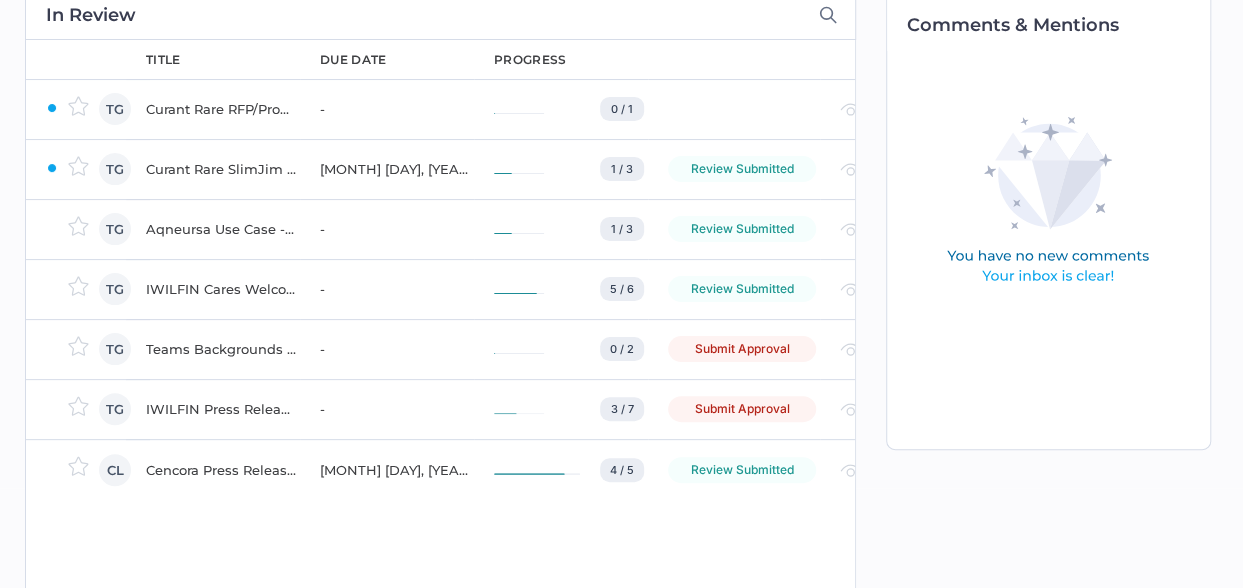 click on "Teams Backgrounds - Rare" at bounding box center [221, 109] 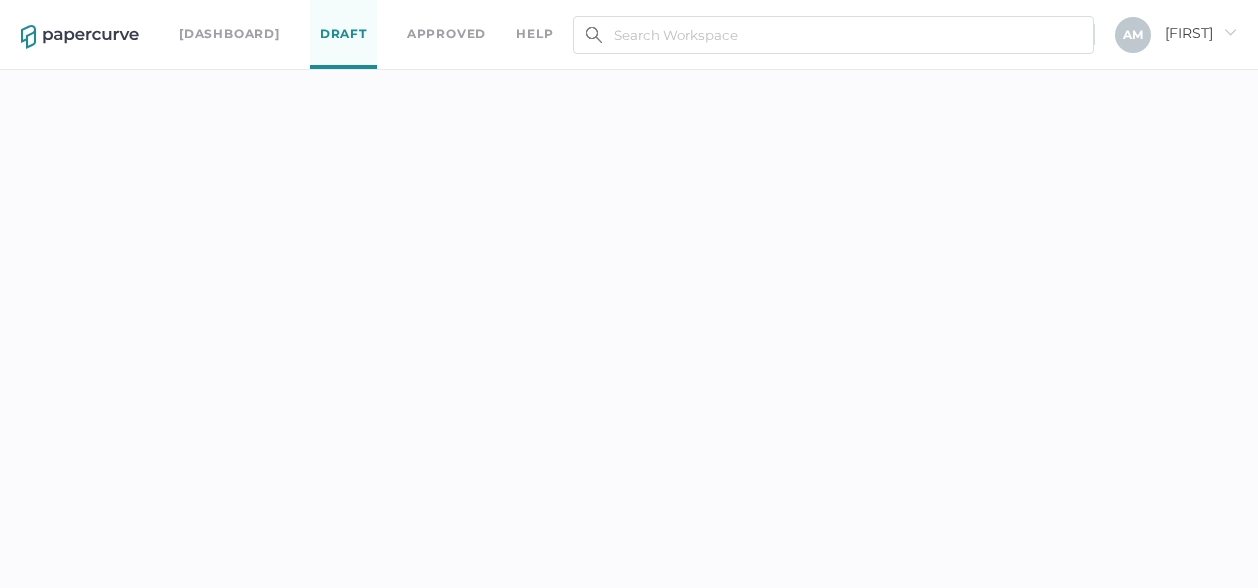 scroll, scrollTop: 0, scrollLeft: 0, axis: both 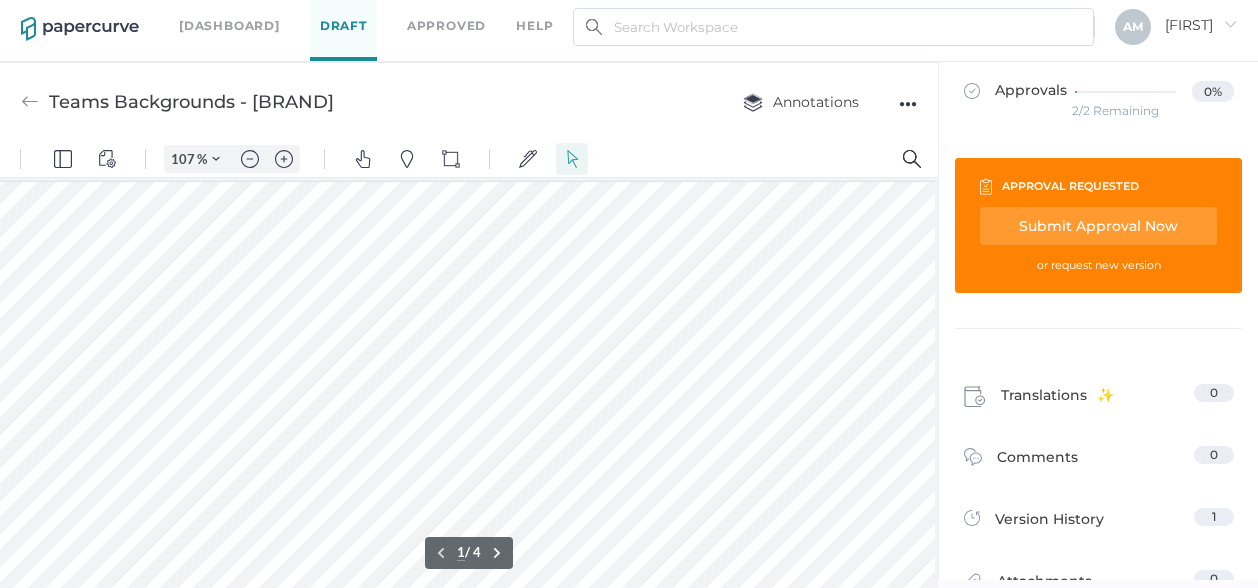 click on "Submit Approval Now" at bounding box center [1098, 226] 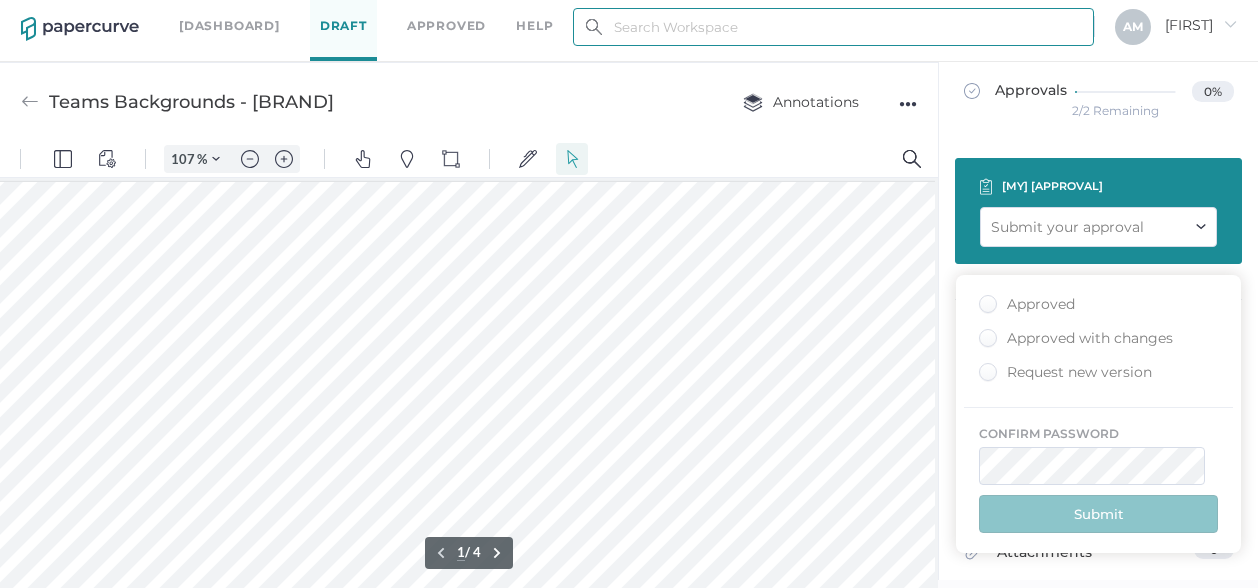 type on "[EMAIL]" 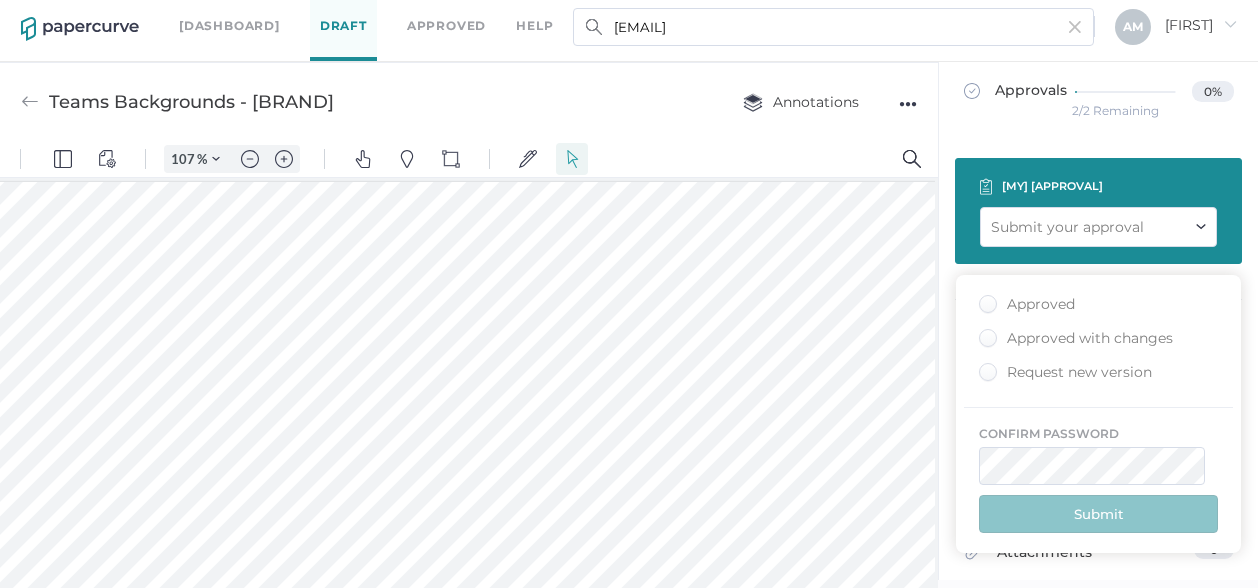 click on "Approved" at bounding box center (1027, 304) 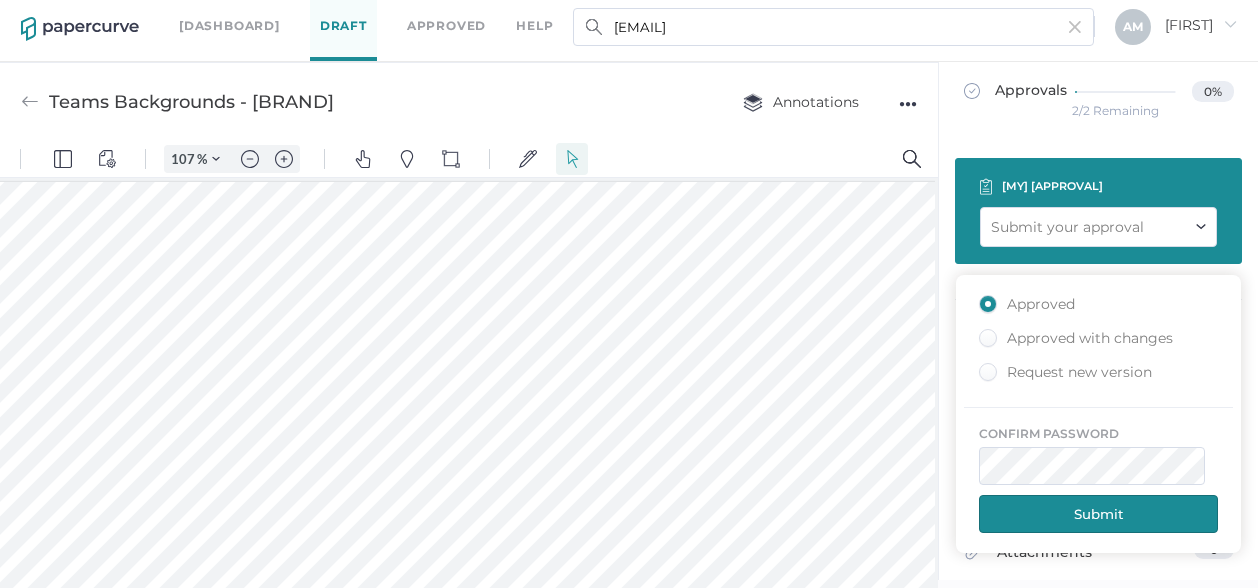 click on "Submit" at bounding box center (1098, 514) 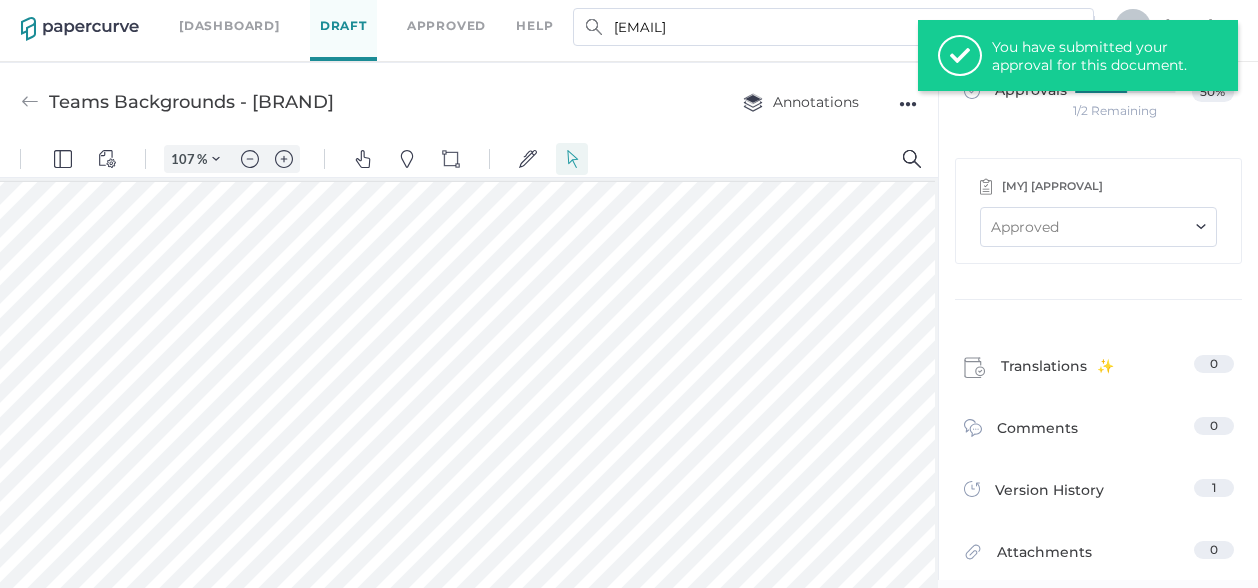 click at bounding box center [30, 102] 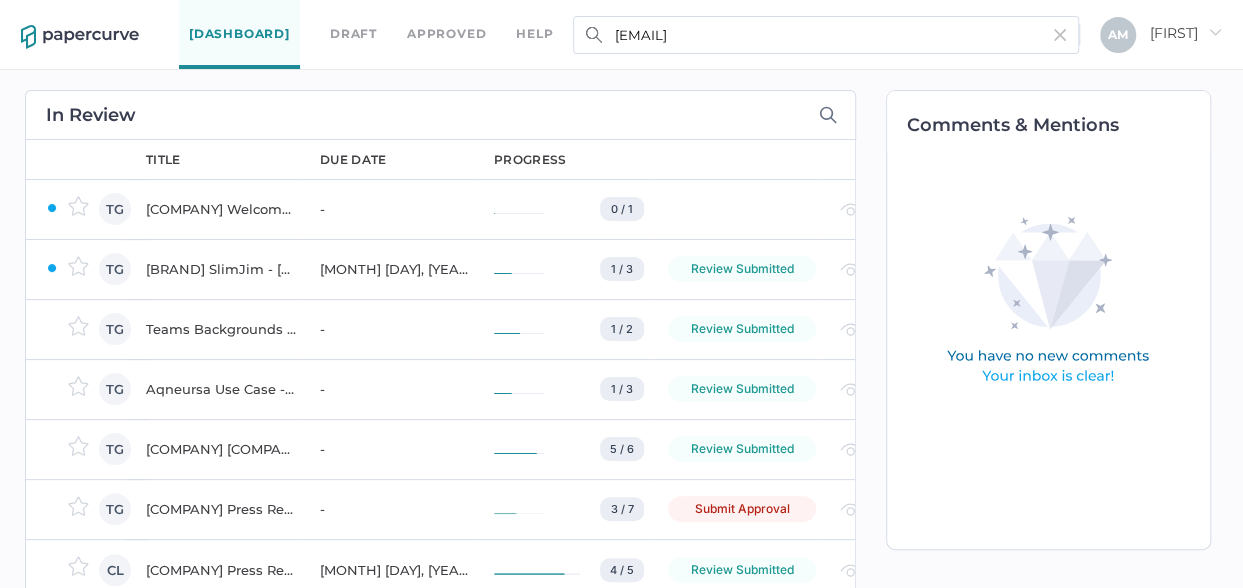 scroll, scrollTop: 100, scrollLeft: 0, axis: vertical 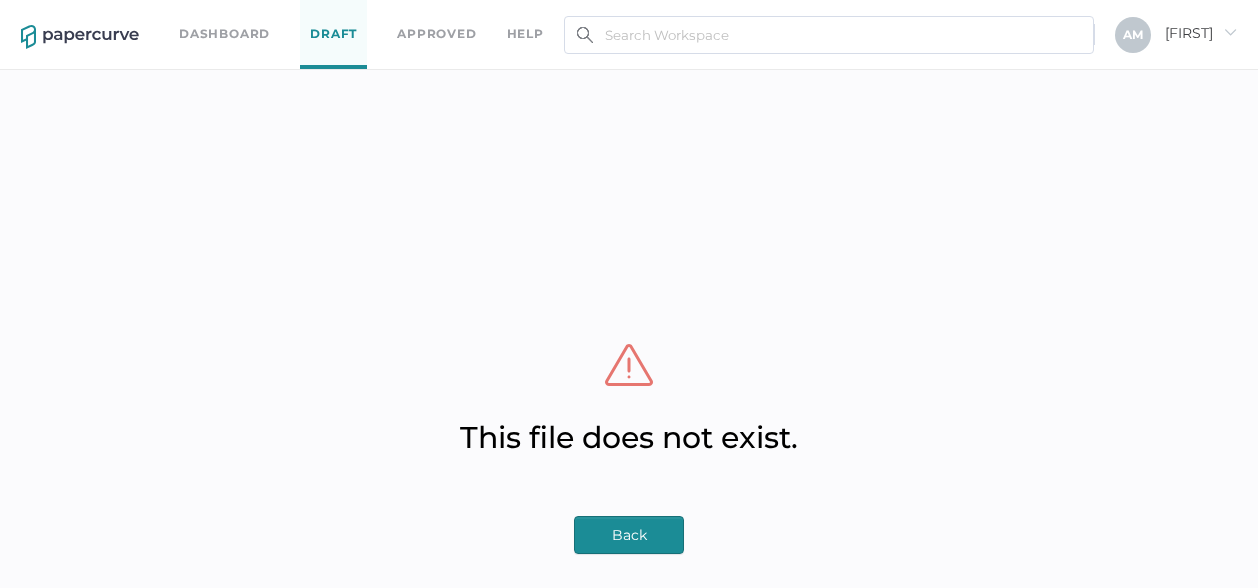 click on "Back" at bounding box center [629, 535] 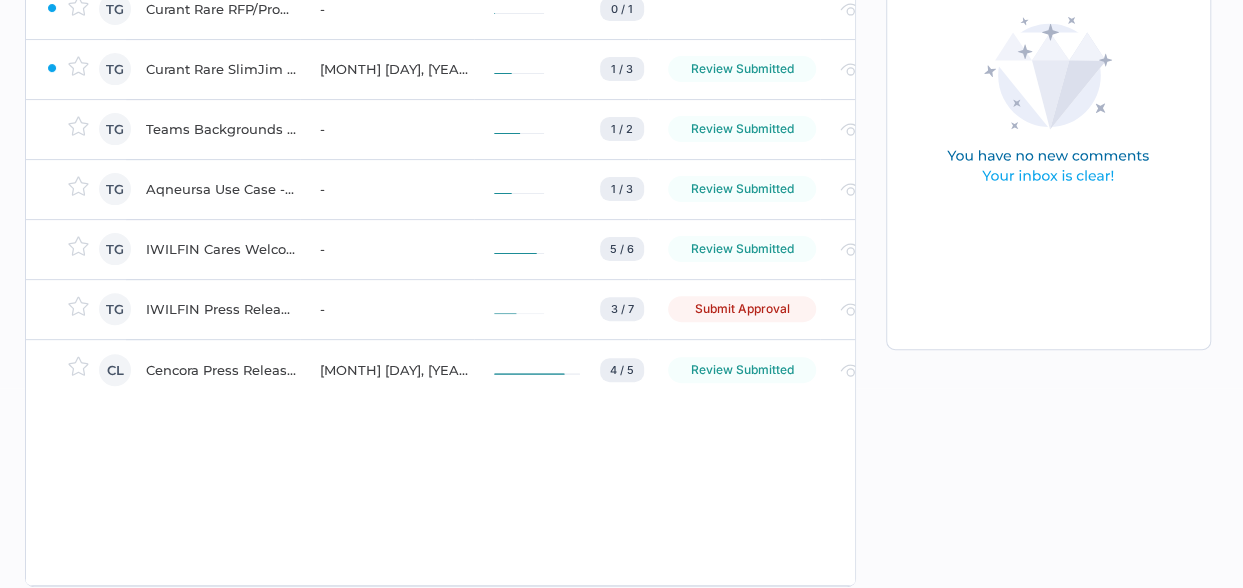 scroll, scrollTop: 200, scrollLeft: 0, axis: vertical 